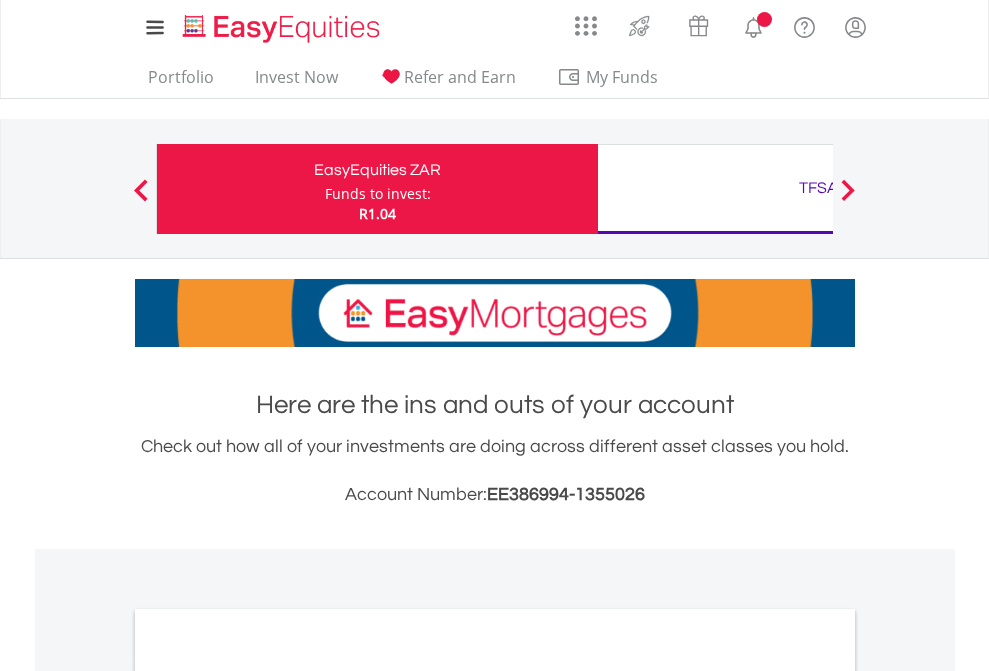 scroll, scrollTop: 0, scrollLeft: 0, axis: both 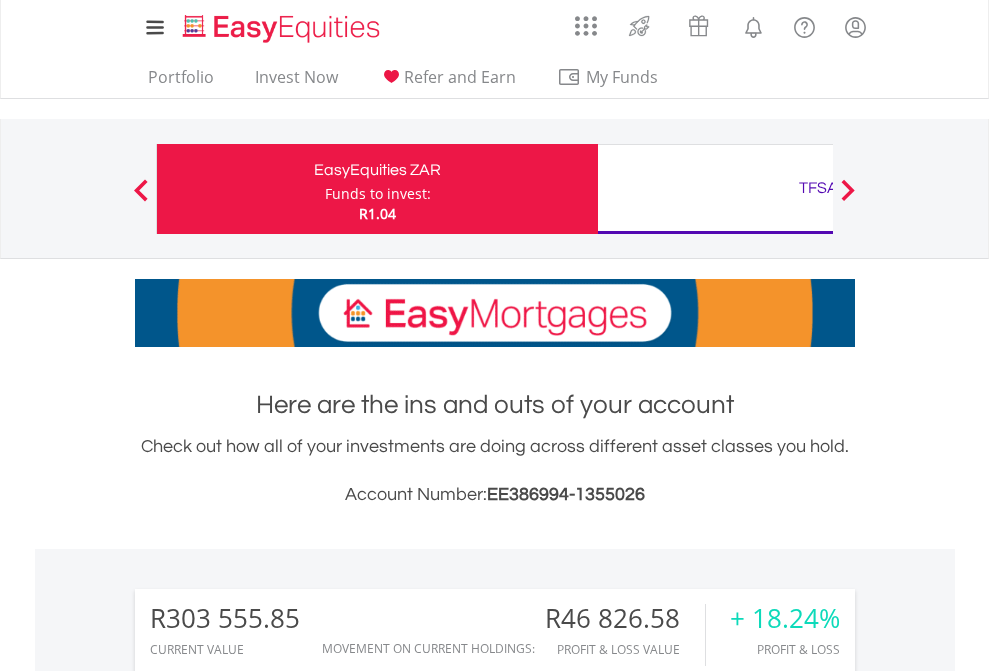 click on "Funds to invest:" at bounding box center [378, 194] 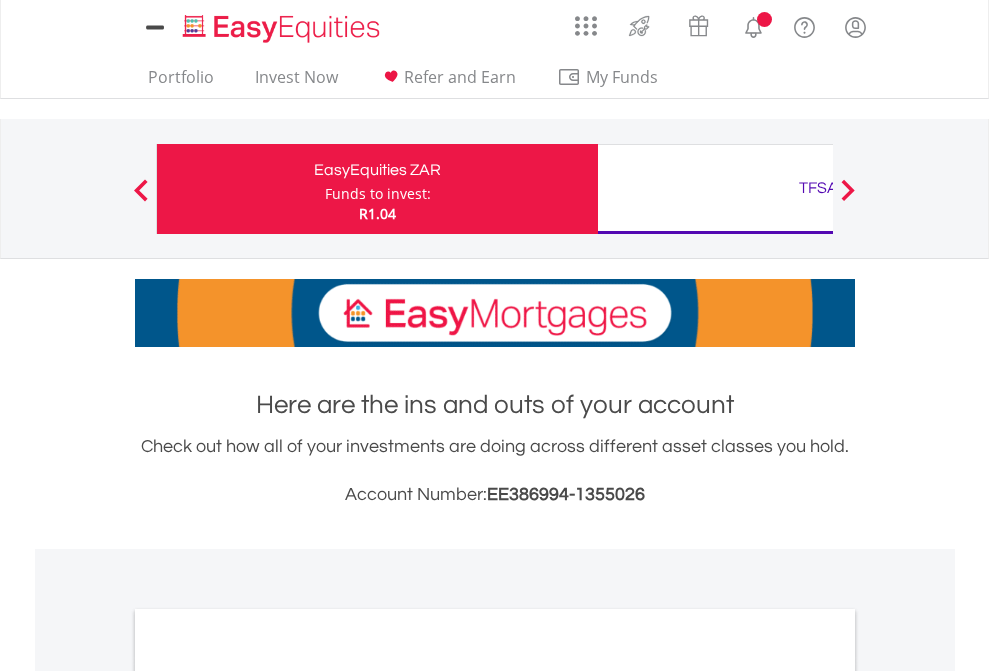 scroll, scrollTop: 0, scrollLeft: 0, axis: both 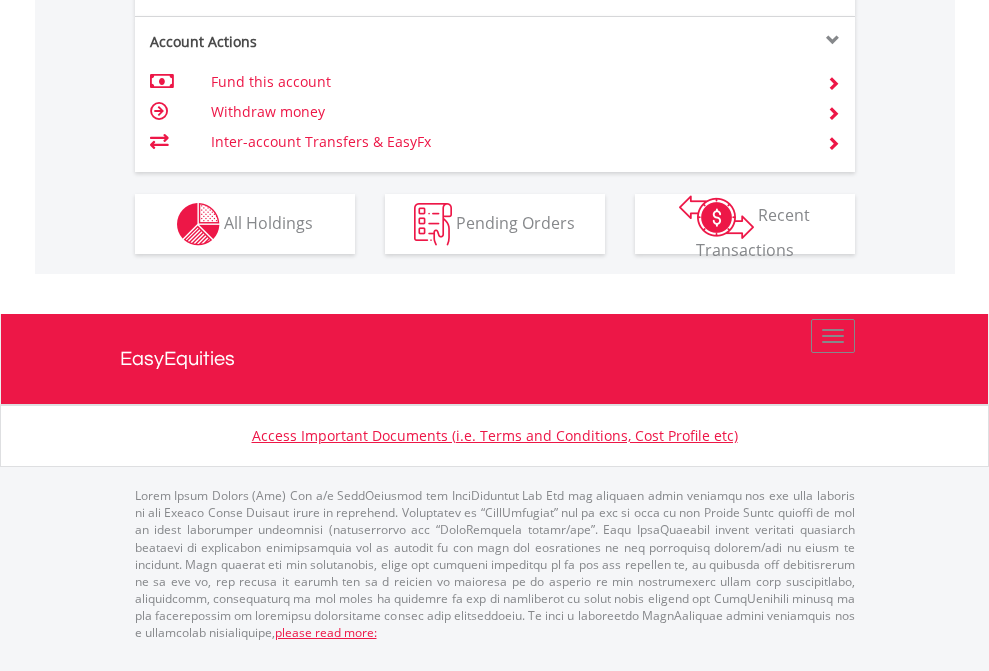 click on "Investment types" at bounding box center [706, -337] 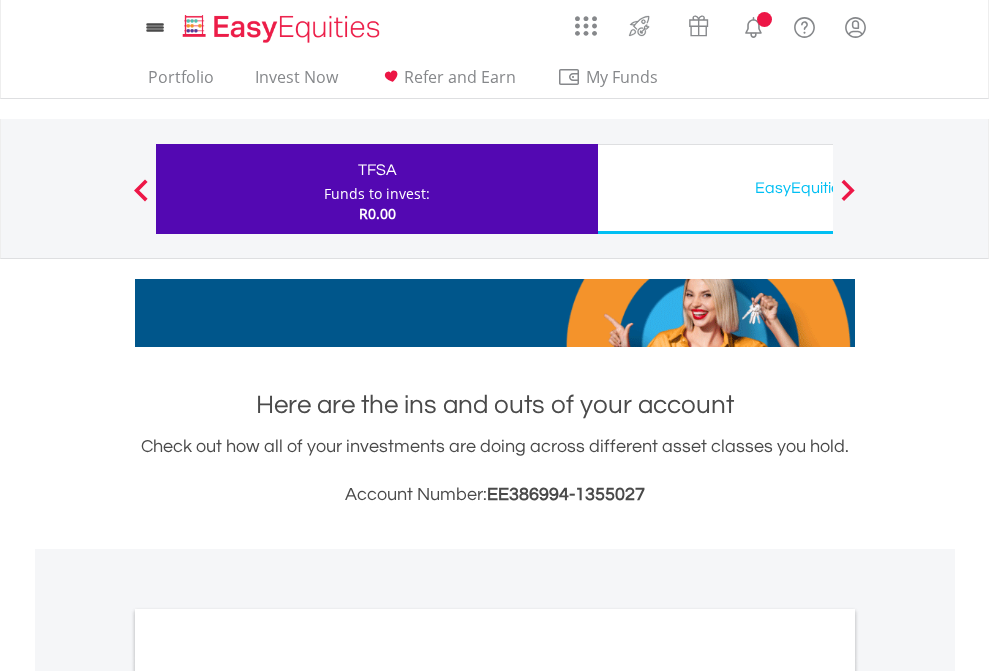 scroll, scrollTop: 0, scrollLeft: 0, axis: both 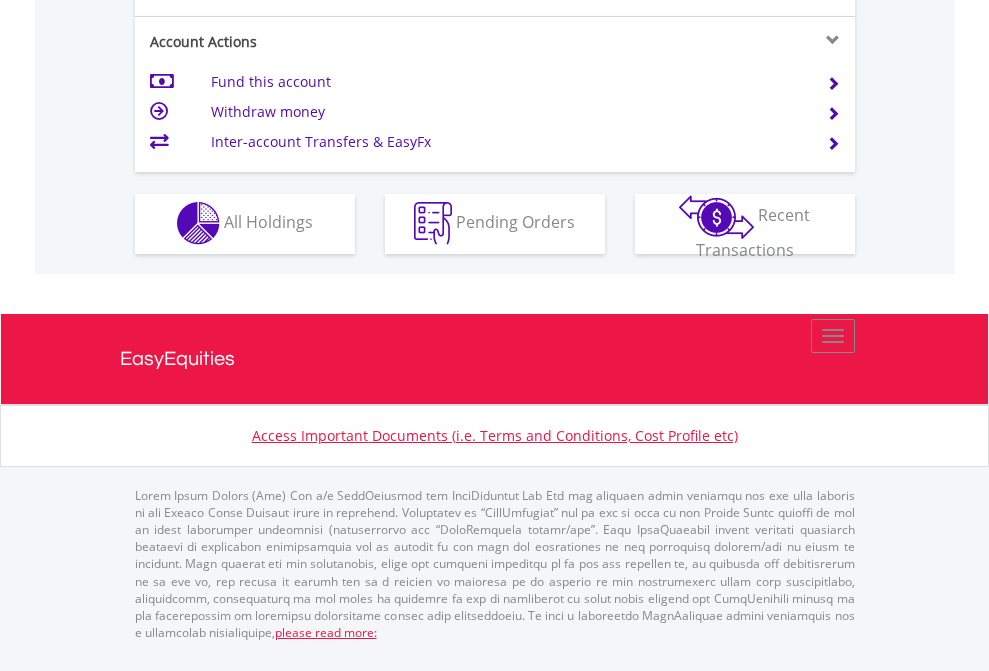 click on "Investment types" at bounding box center (706, -353) 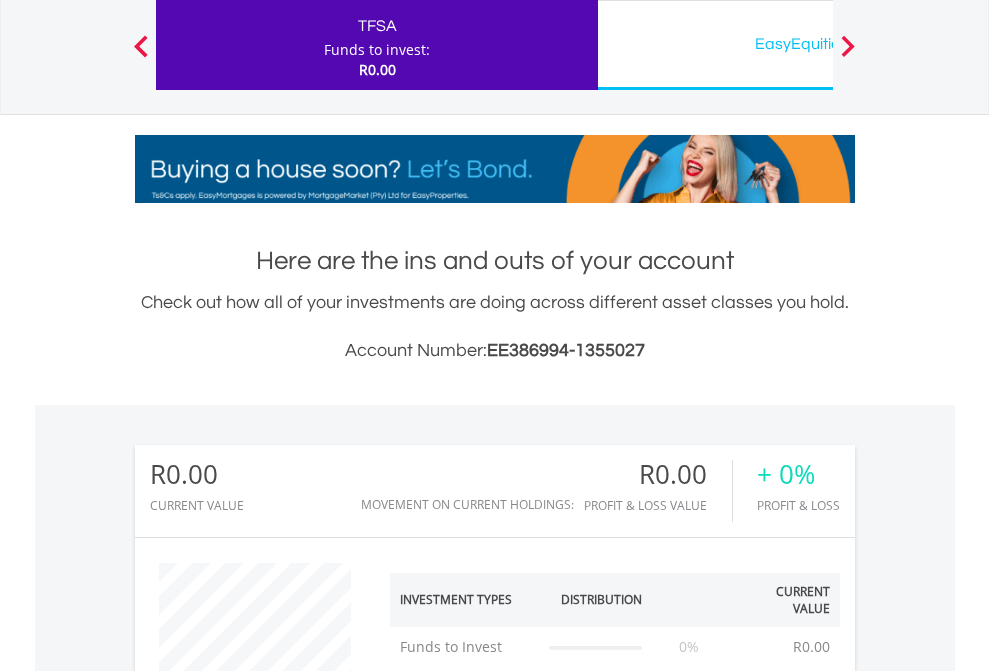 click on "EasyEquities USD" at bounding box center (818, 44) 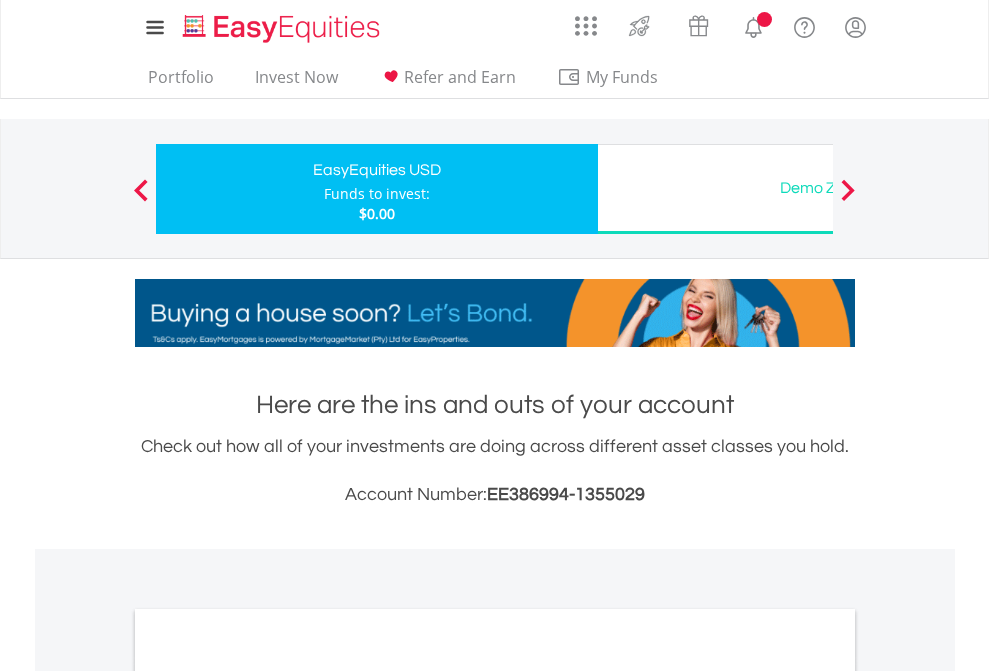 scroll, scrollTop: 0, scrollLeft: 0, axis: both 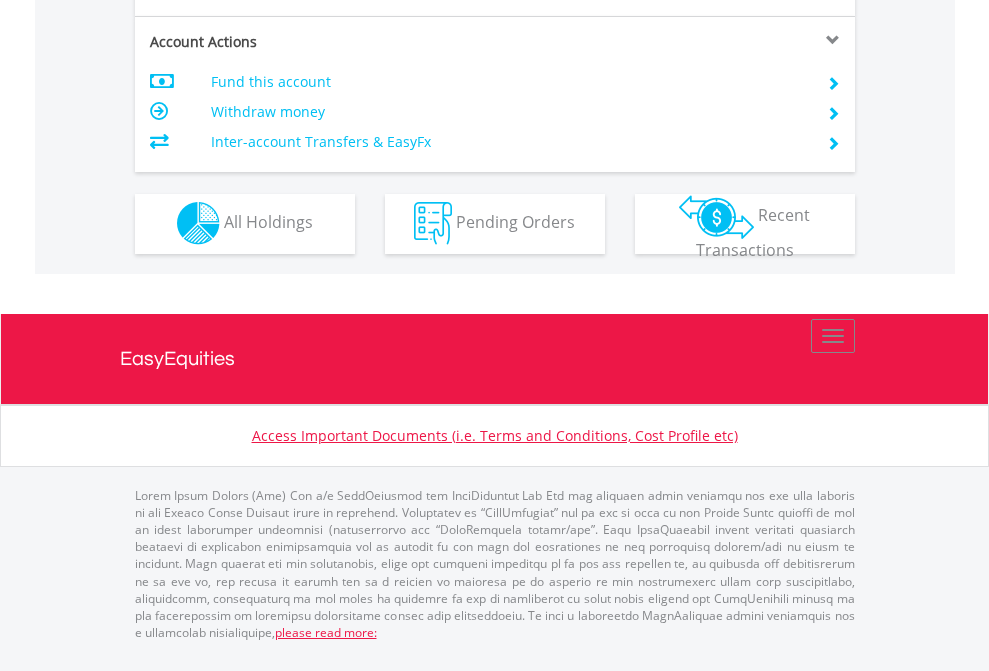 click on "Investment types" at bounding box center [706, -353] 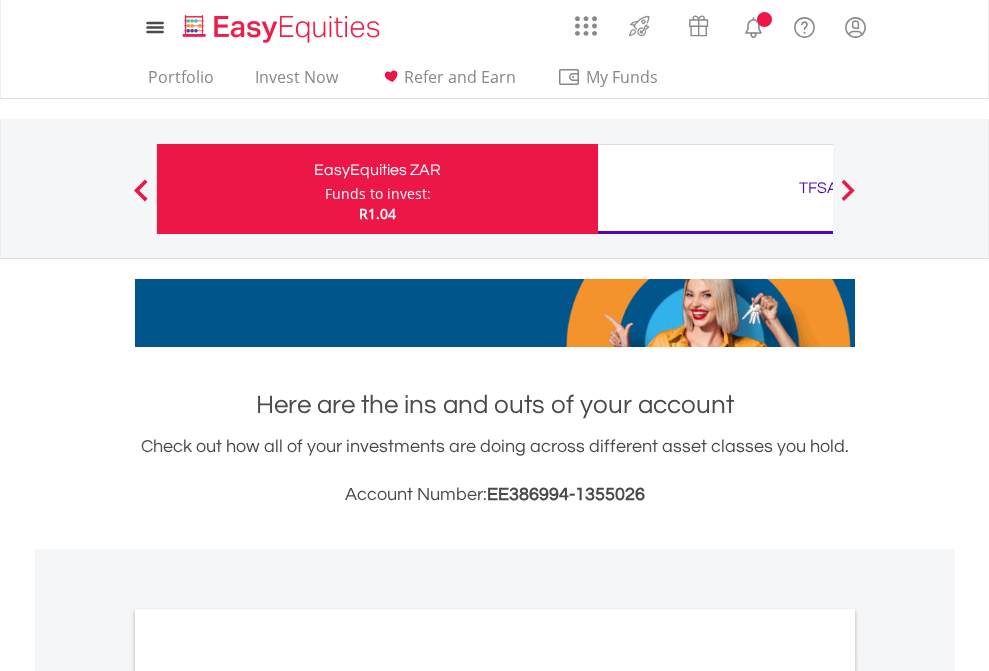 scroll, scrollTop: 0, scrollLeft: 0, axis: both 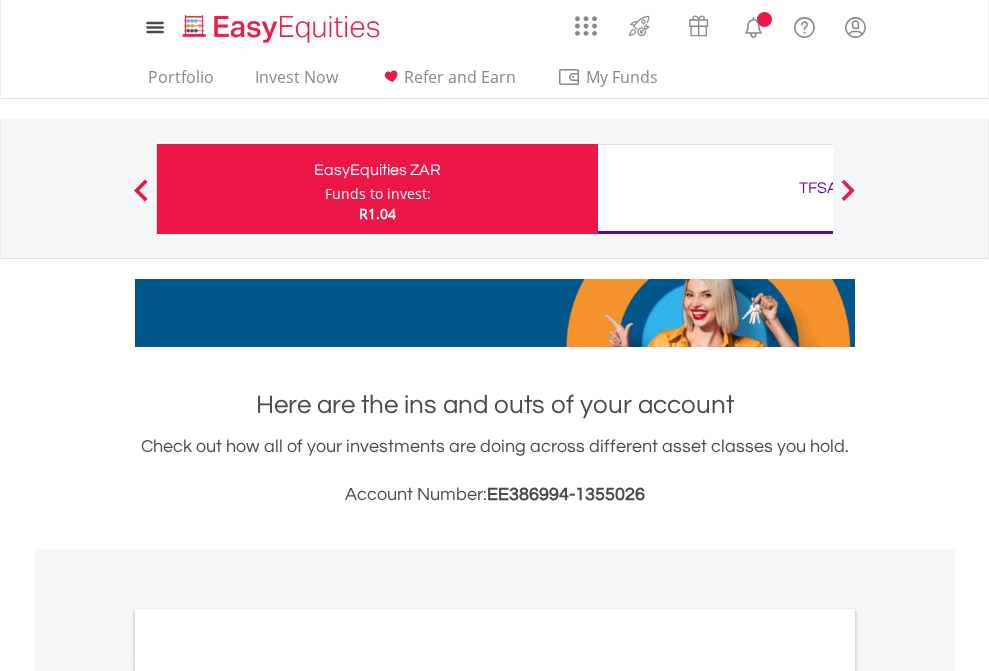 click on "All Holdings" at bounding box center (268, 1096) 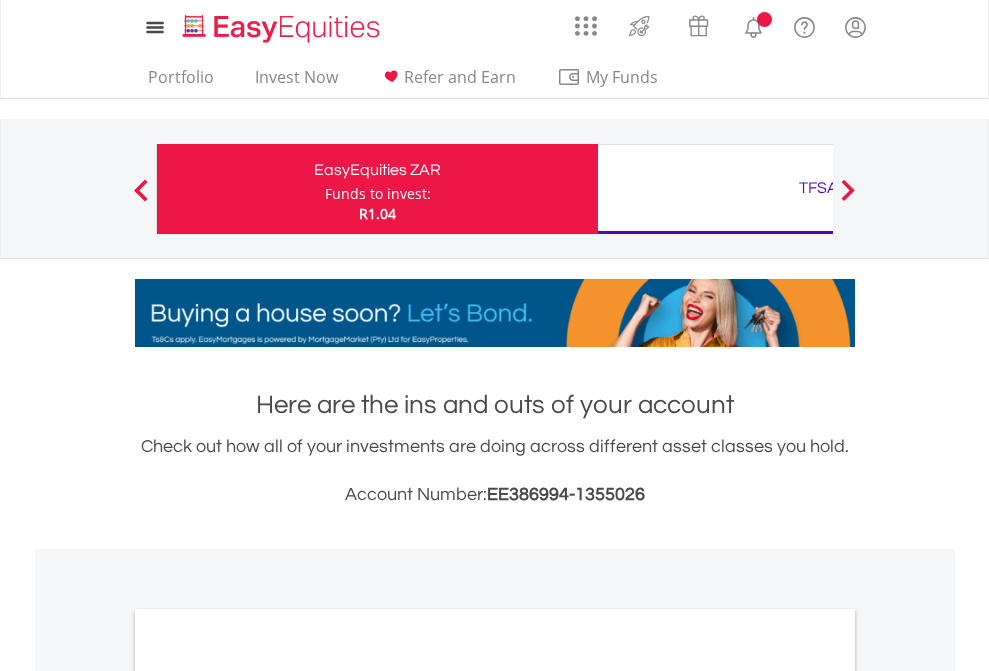 scroll, scrollTop: 1202, scrollLeft: 0, axis: vertical 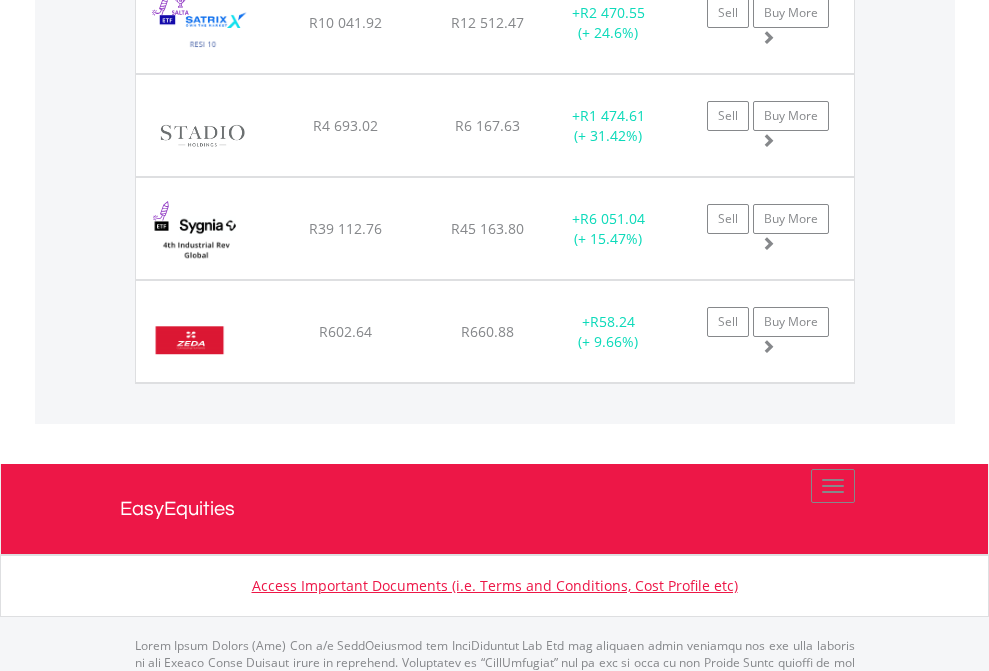 click on "TFSA" at bounding box center (818, -1745) 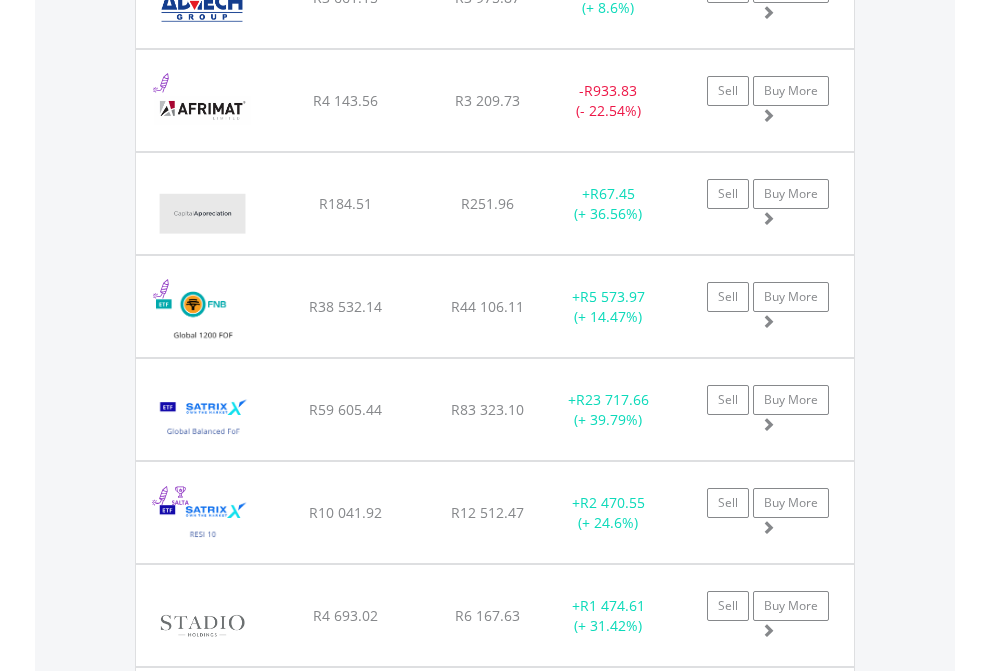 scroll, scrollTop: 144, scrollLeft: 0, axis: vertical 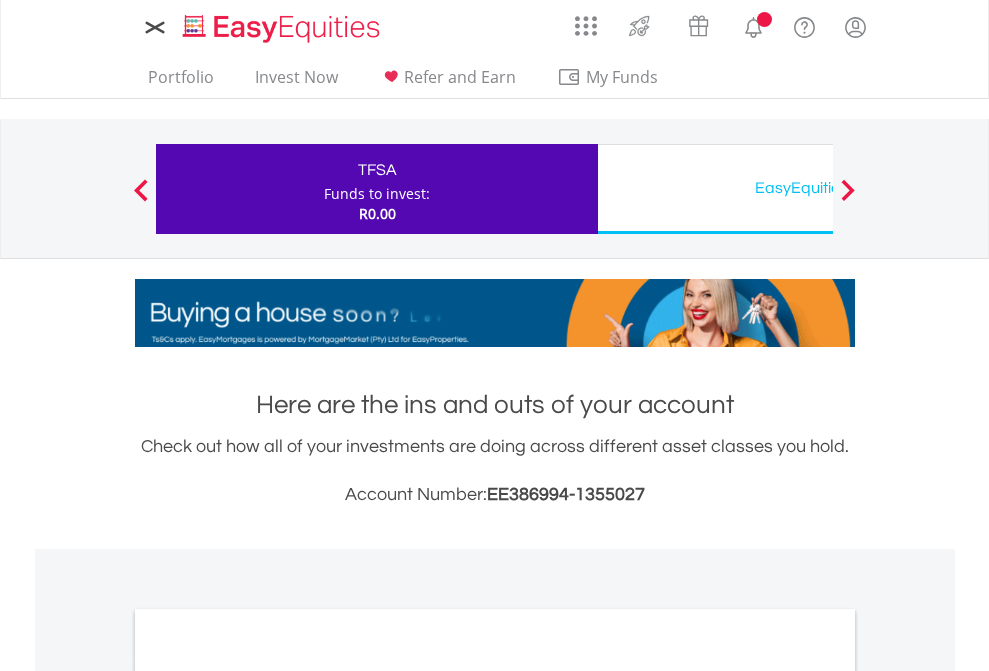 click on "All Holdings" at bounding box center [268, 1096] 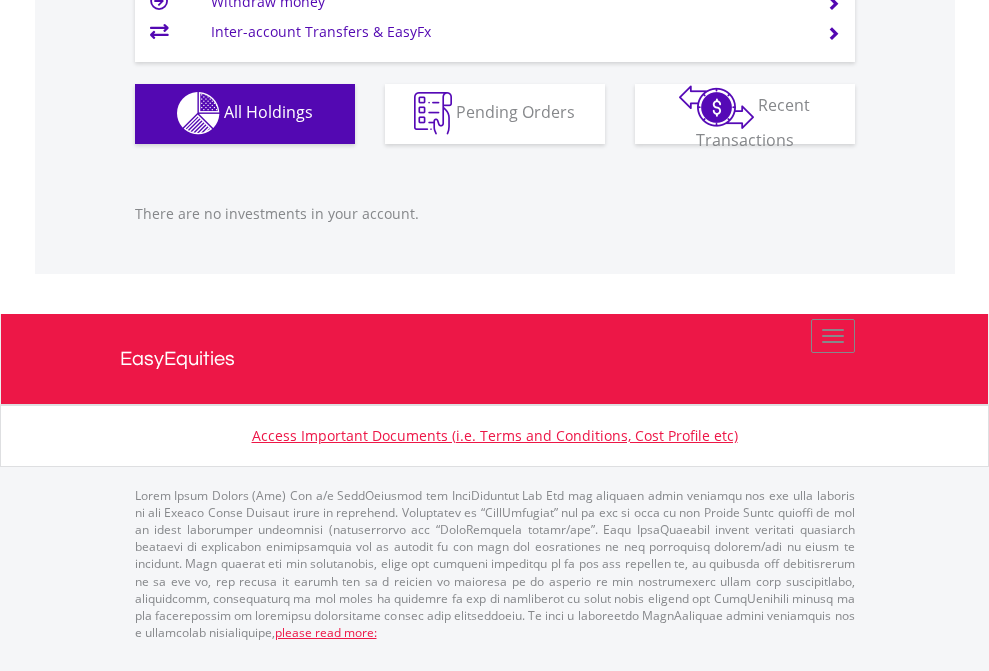 scroll, scrollTop: 1980, scrollLeft: 0, axis: vertical 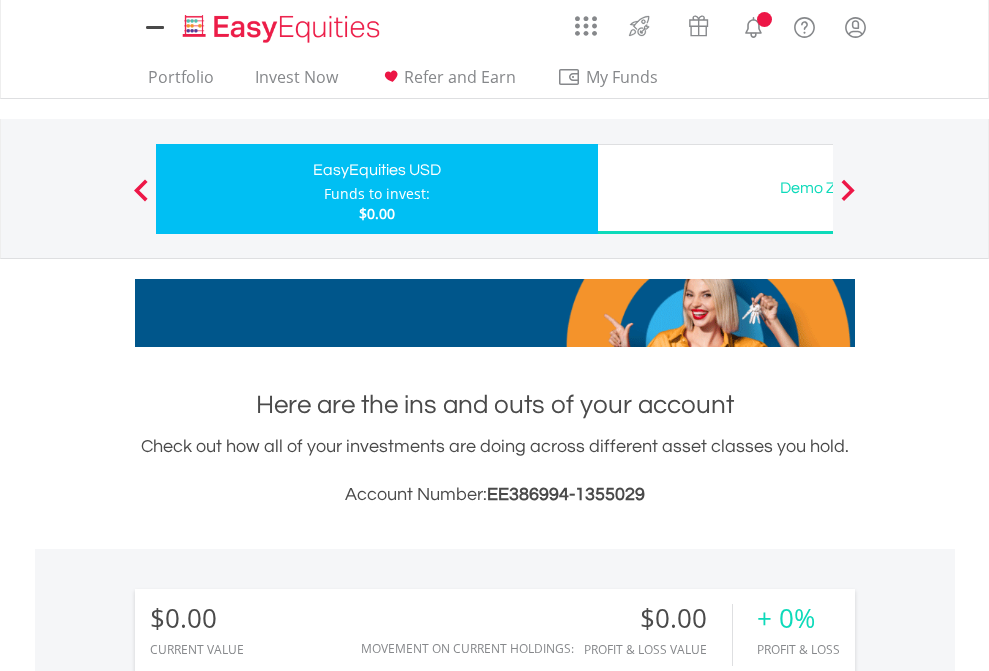click on "All Holdings" at bounding box center [268, 1442] 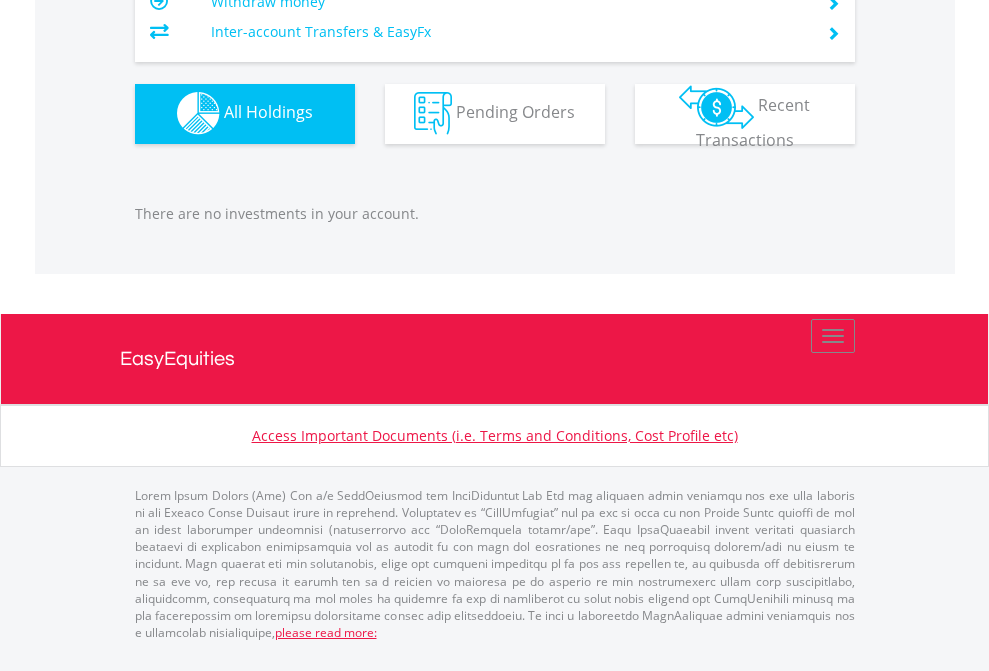 scroll, scrollTop: 1980, scrollLeft: 0, axis: vertical 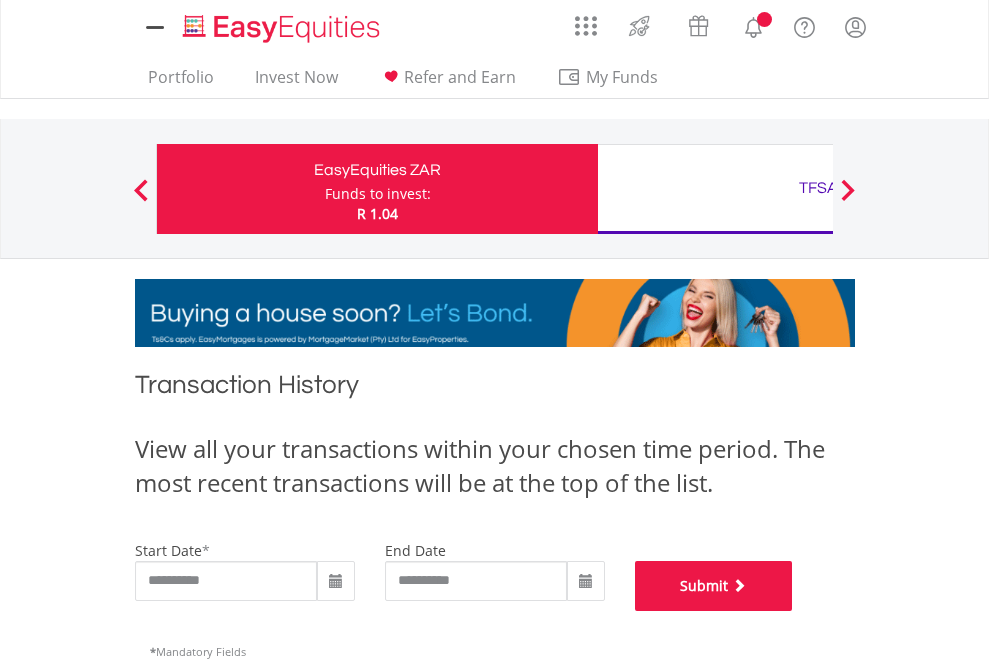click on "Submit" at bounding box center [714, 586] 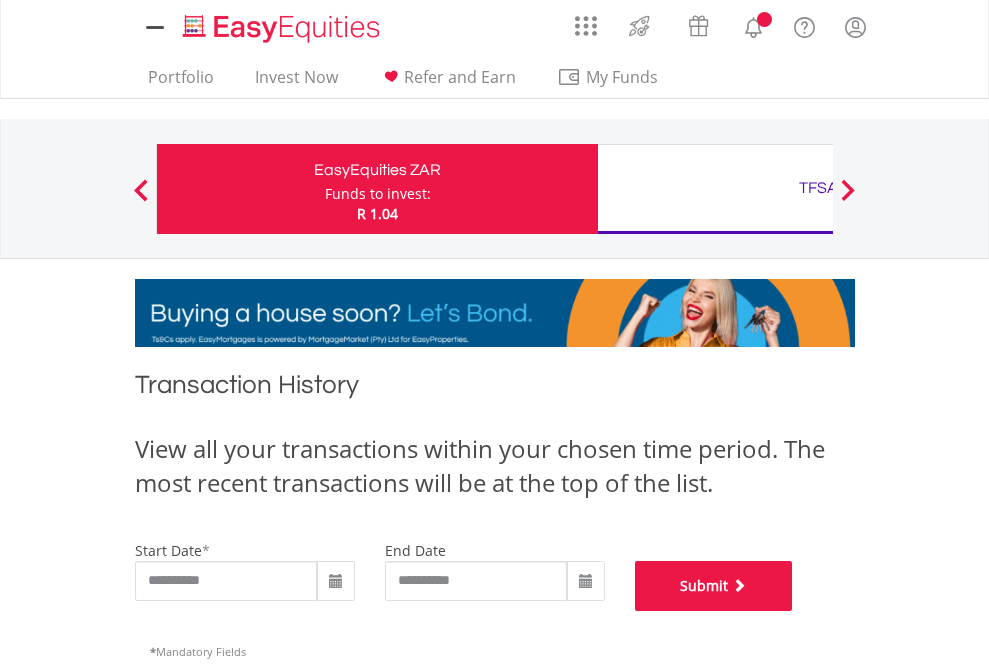 scroll, scrollTop: 811, scrollLeft: 0, axis: vertical 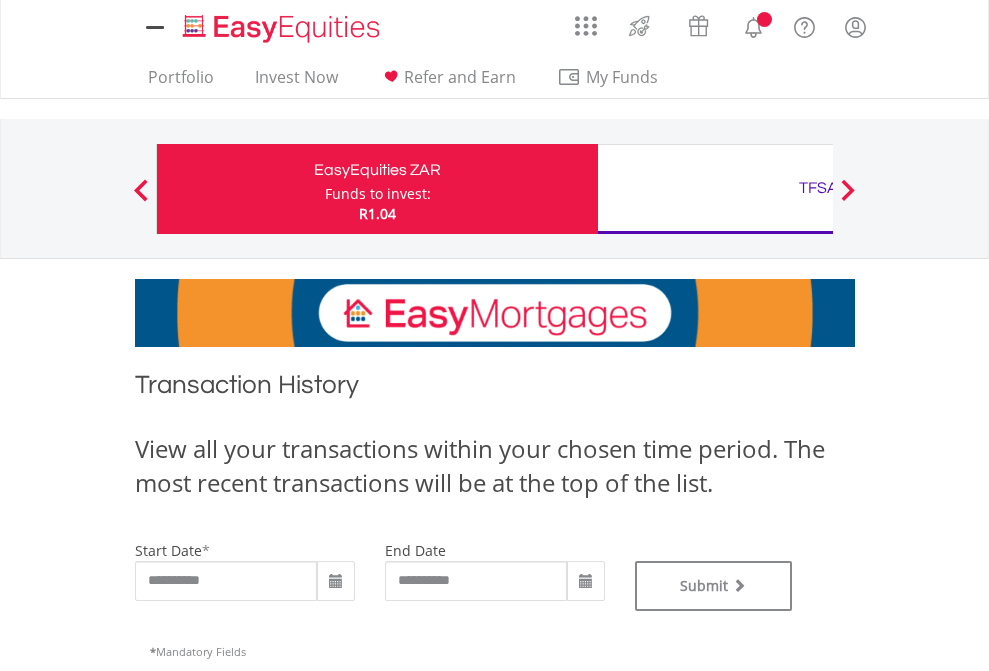 click on "TFSA" at bounding box center [818, 188] 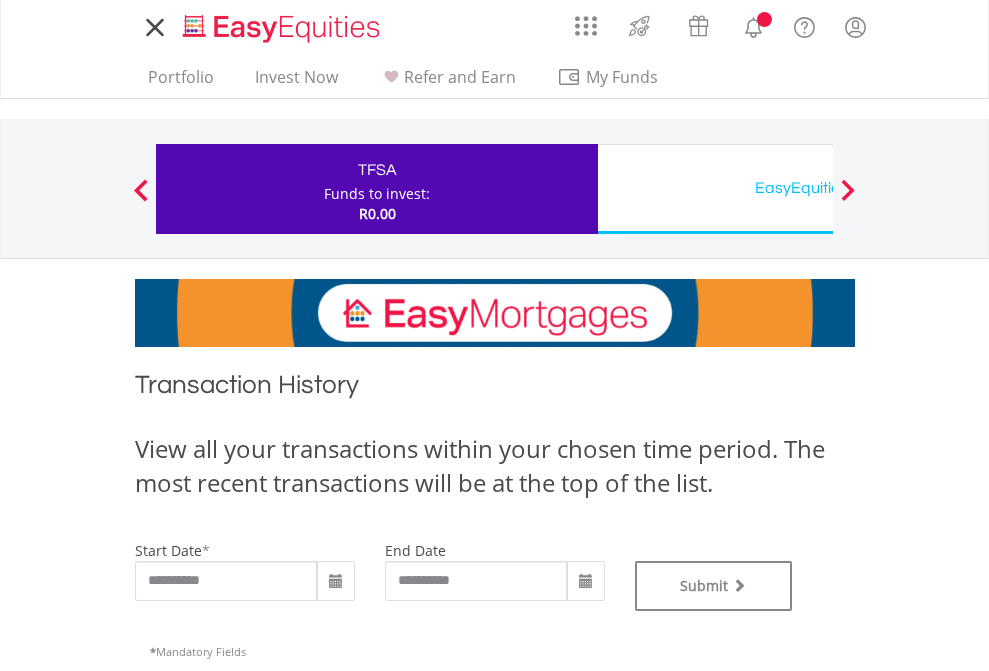 scroll, scrollTop: 0, scrollLeft: 0, axis: both 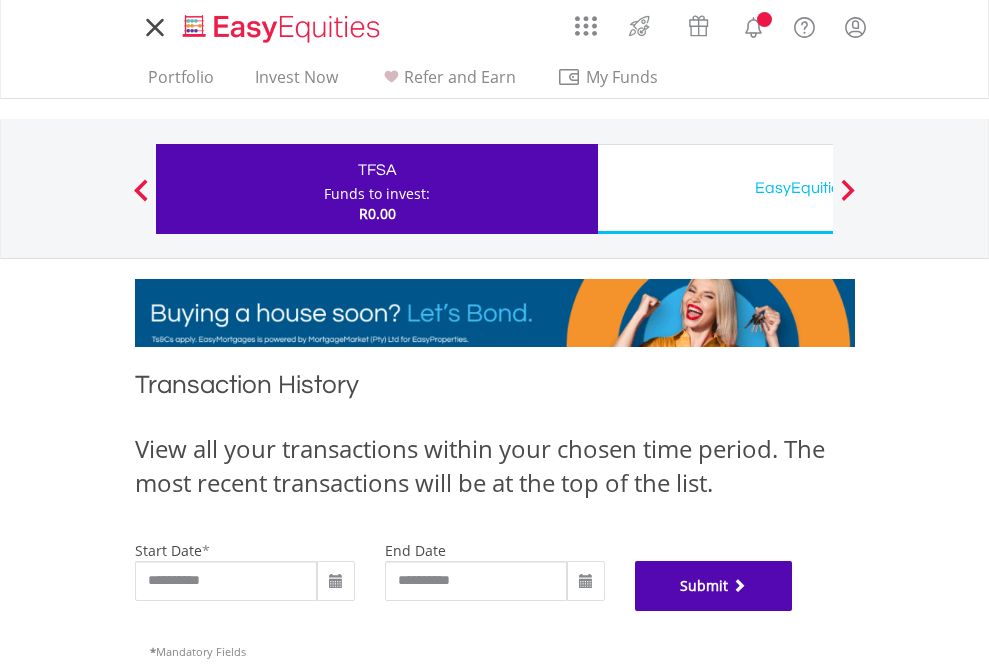 click on "Submit" at bounding box center (714, 586) 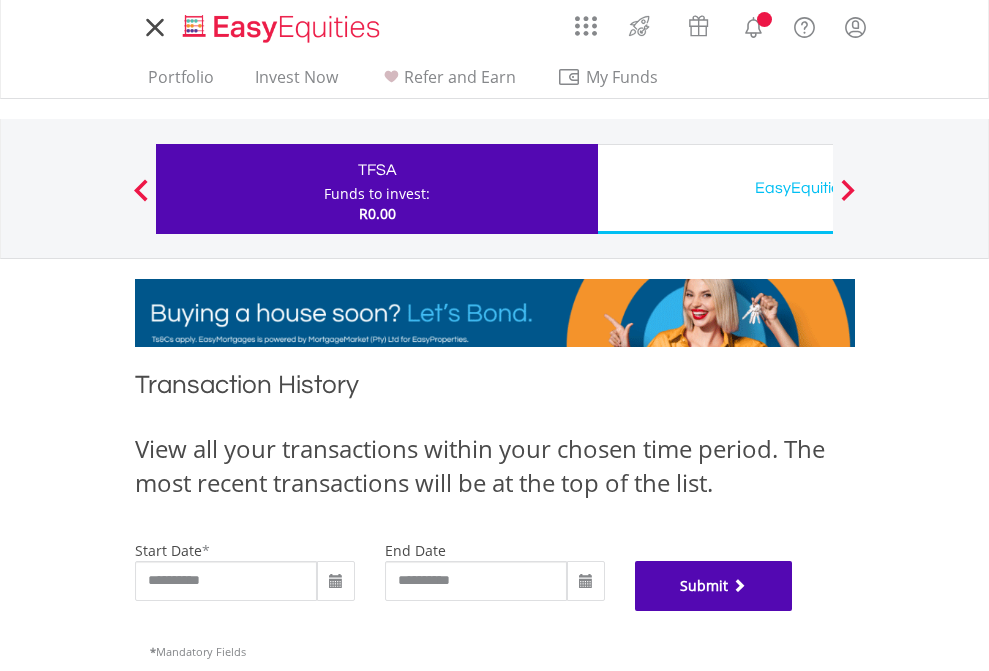 scroll, scrollTop: 811, scrollLeft: 0, axis: vertical 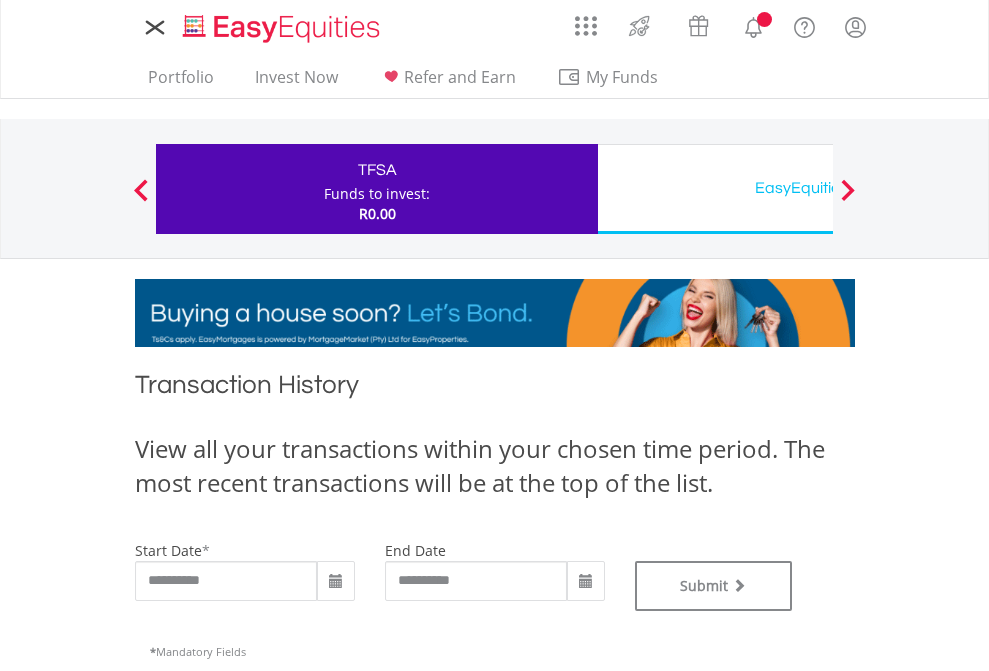 click on "EasyEquities USD" at bounding box center [818, 188] 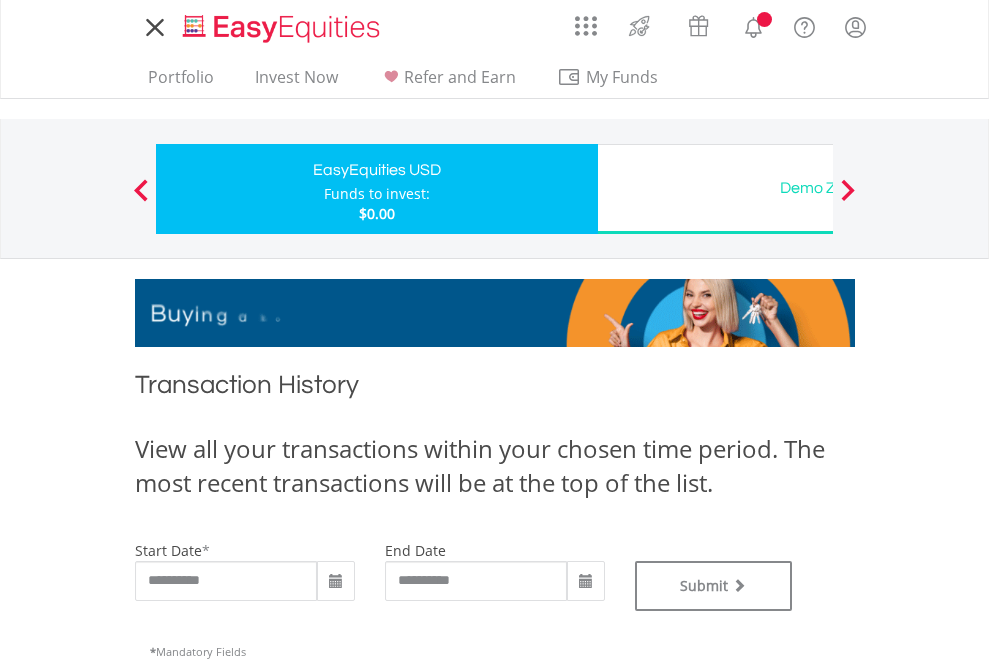 scroll, scrollTop: 0, scrollLeft: 0, axis: both 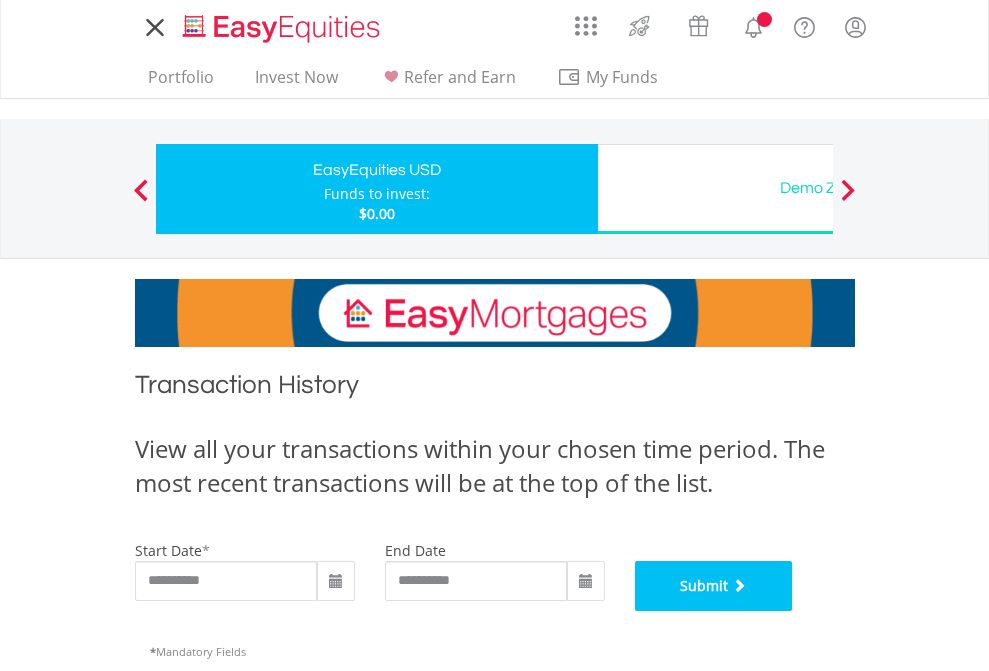 click on "Submit" at bounding box center [714, 586] 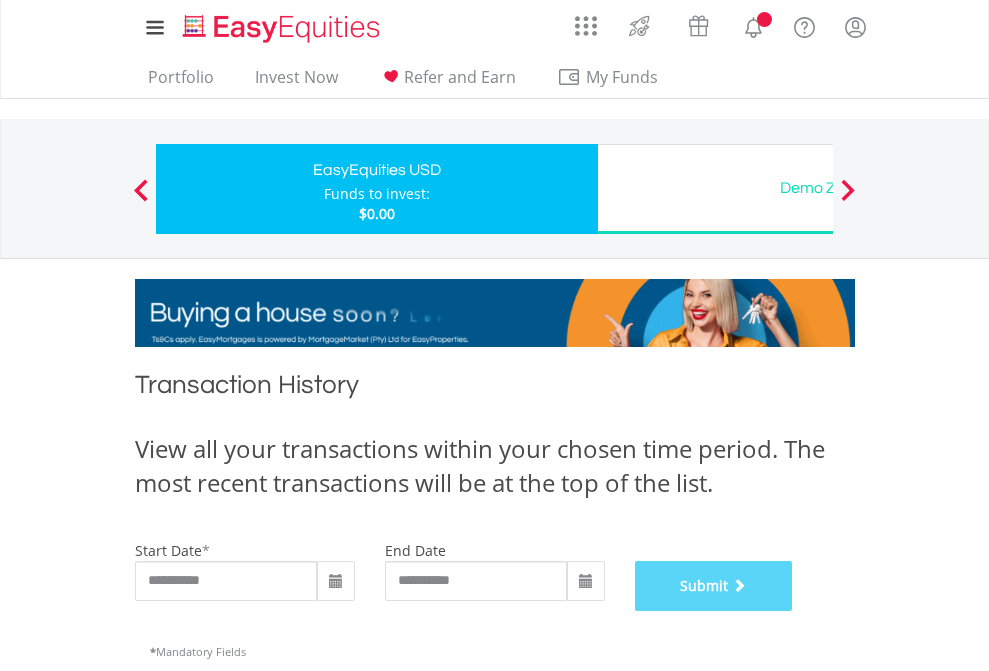 scroll, scrollTop: 811, scrollLeft: 0, axis: vertical 